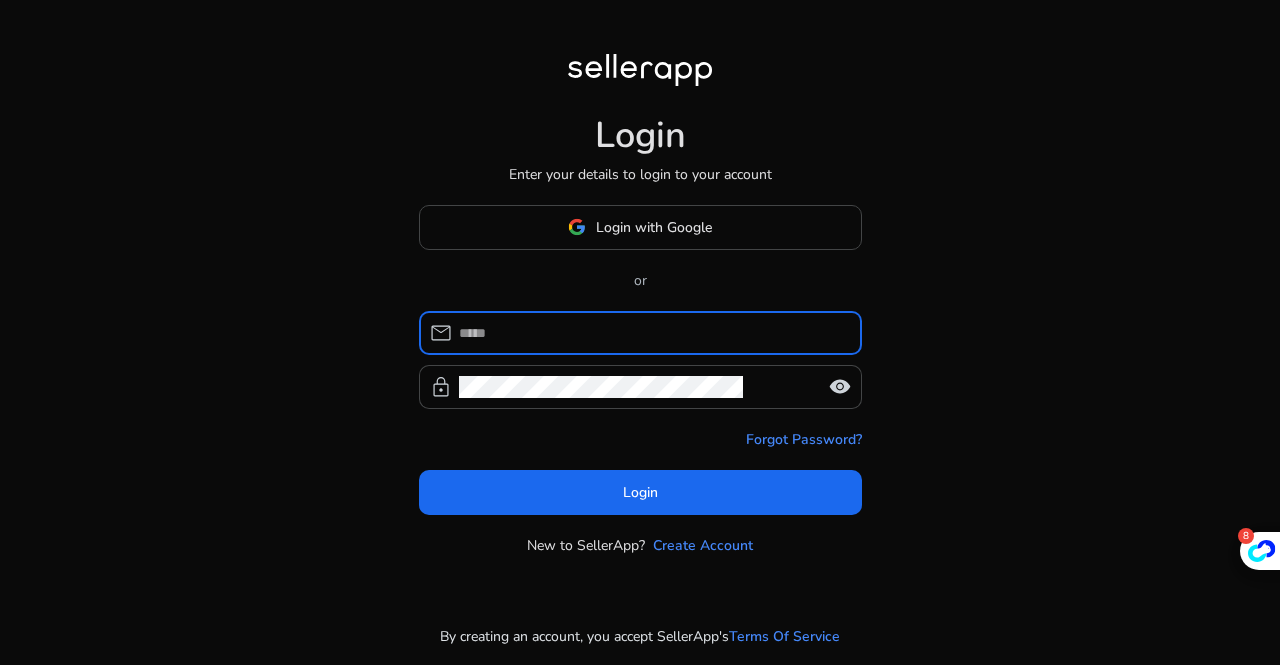 scroll, scrollTop: 0, scrollLeft: 0, axis: both 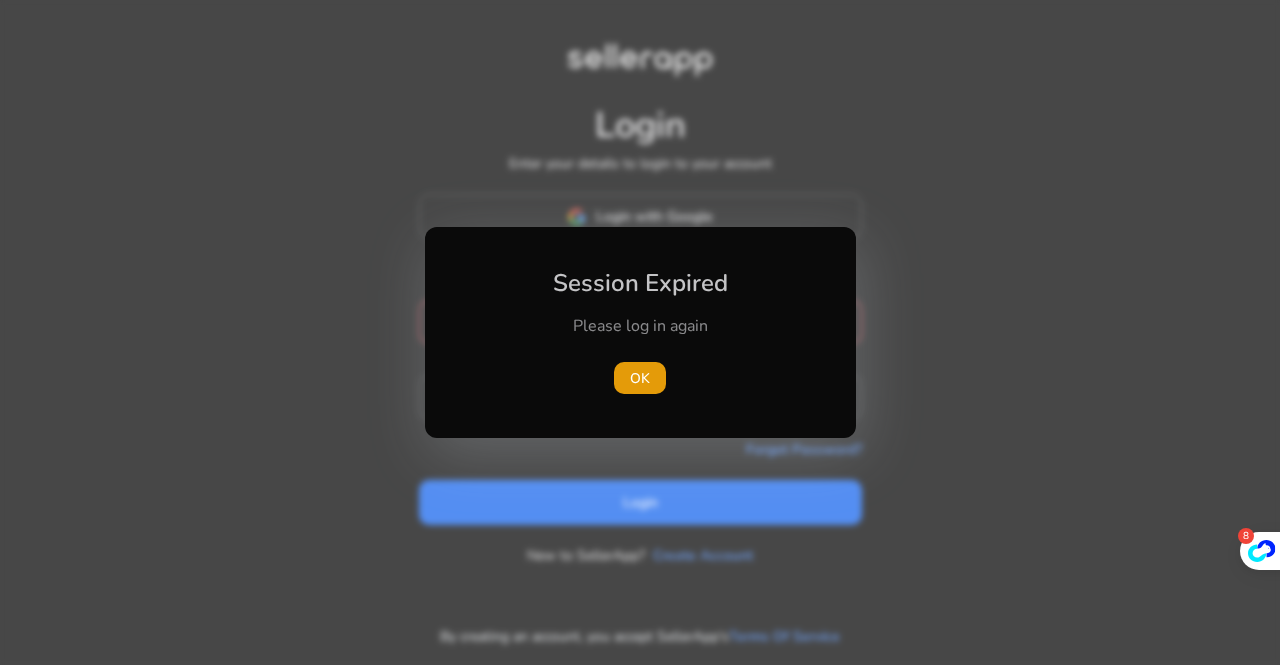 click at bounding box center (640, 332) 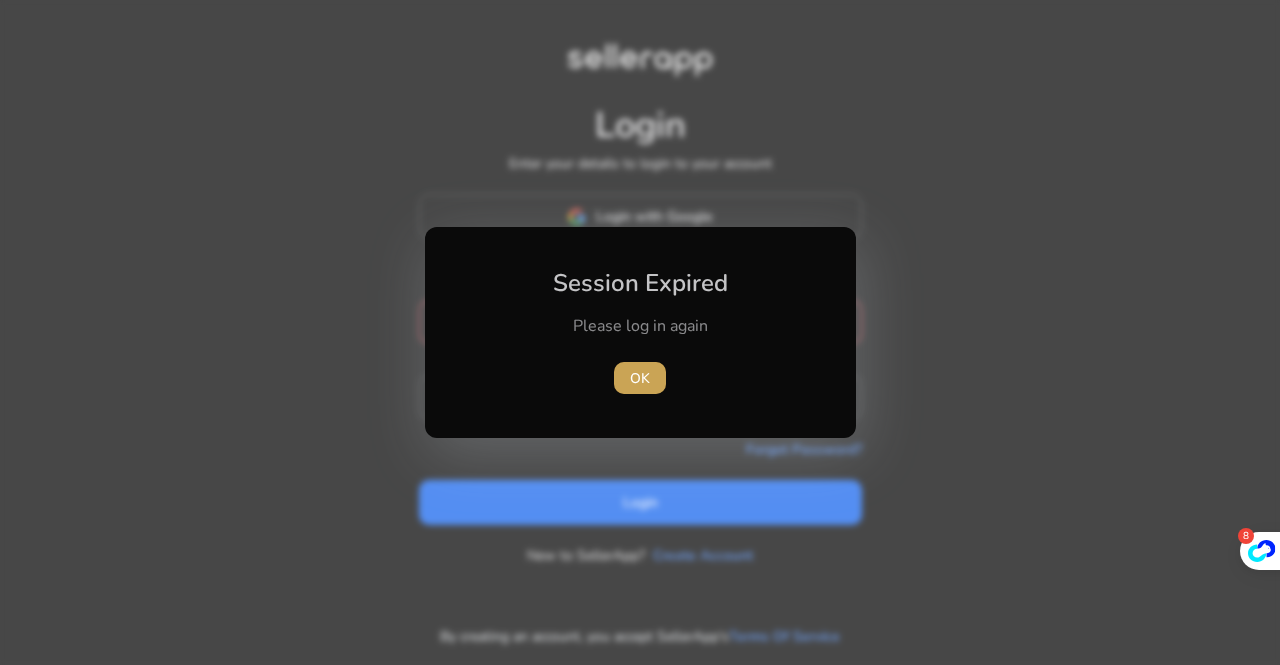click on "OK" at bounding box center [640, 378] 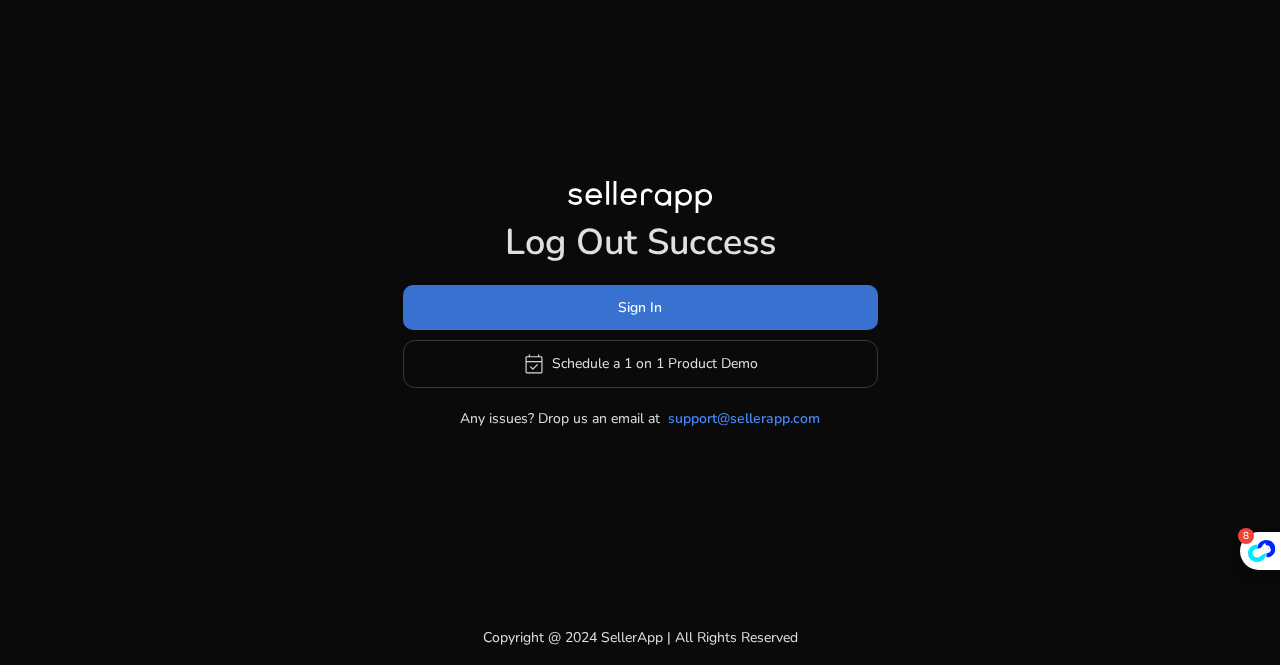click on "Sign In" 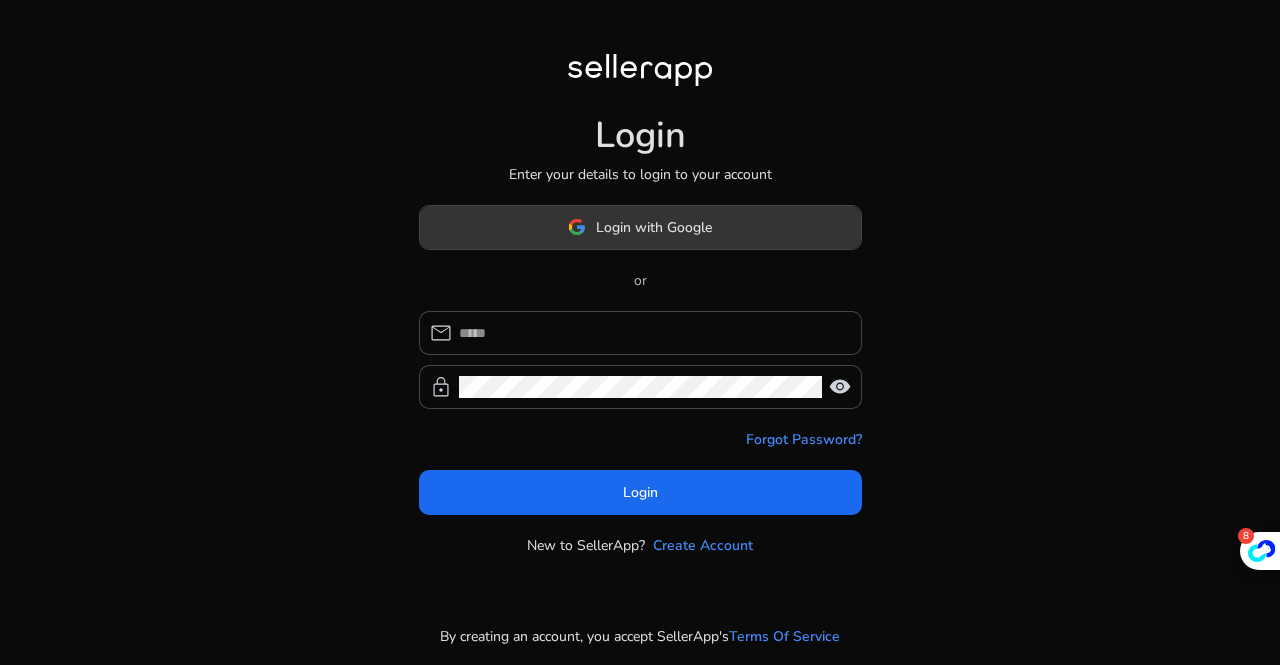 click on "Login with Google" 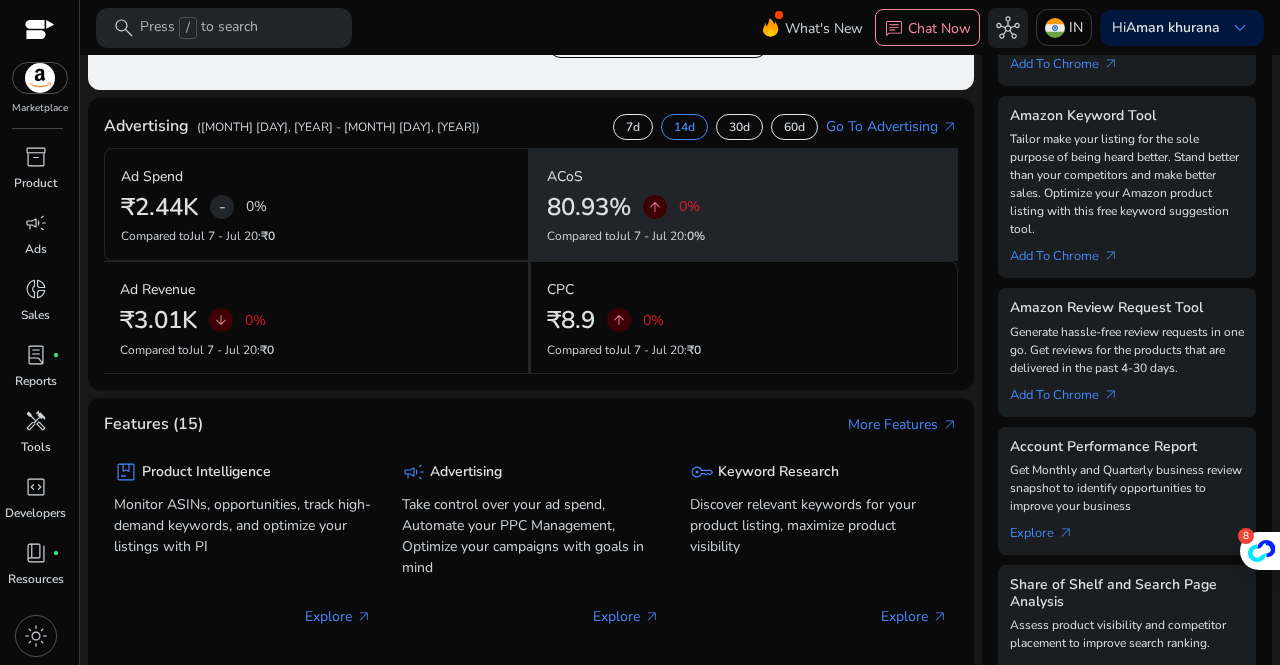 scroll, scrollTop: 536, scrollLeft: 0, axis: vertical 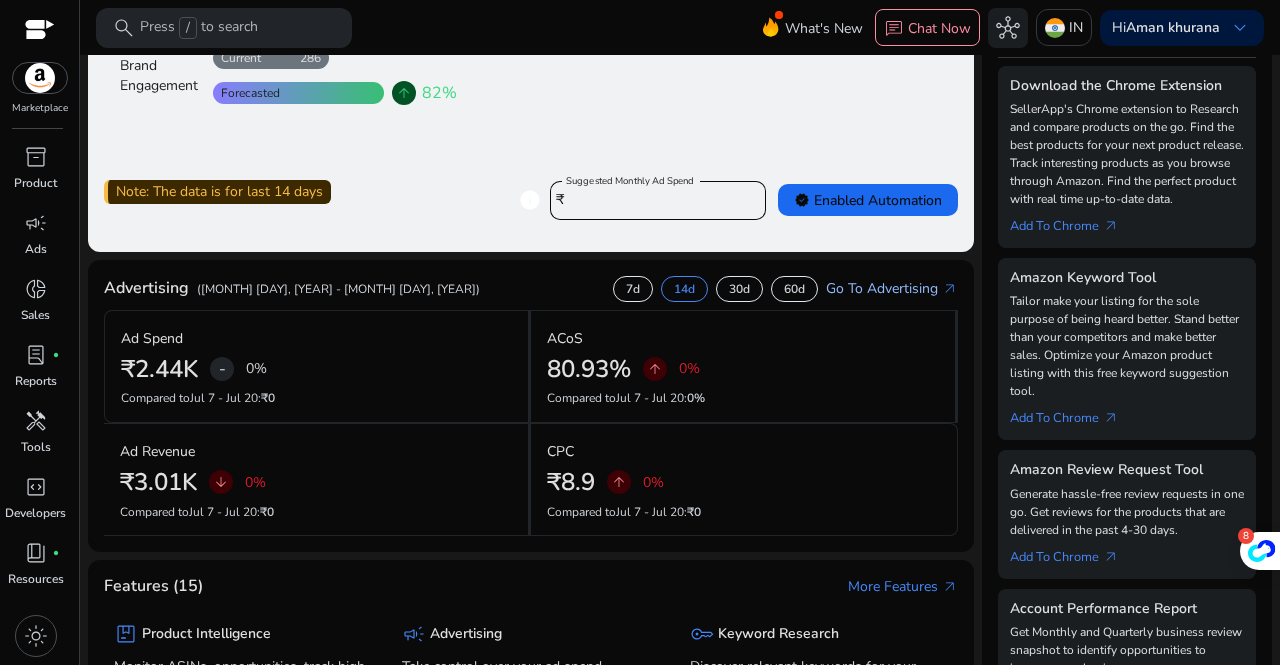 click on "Go To Advertising   arrow_outward" 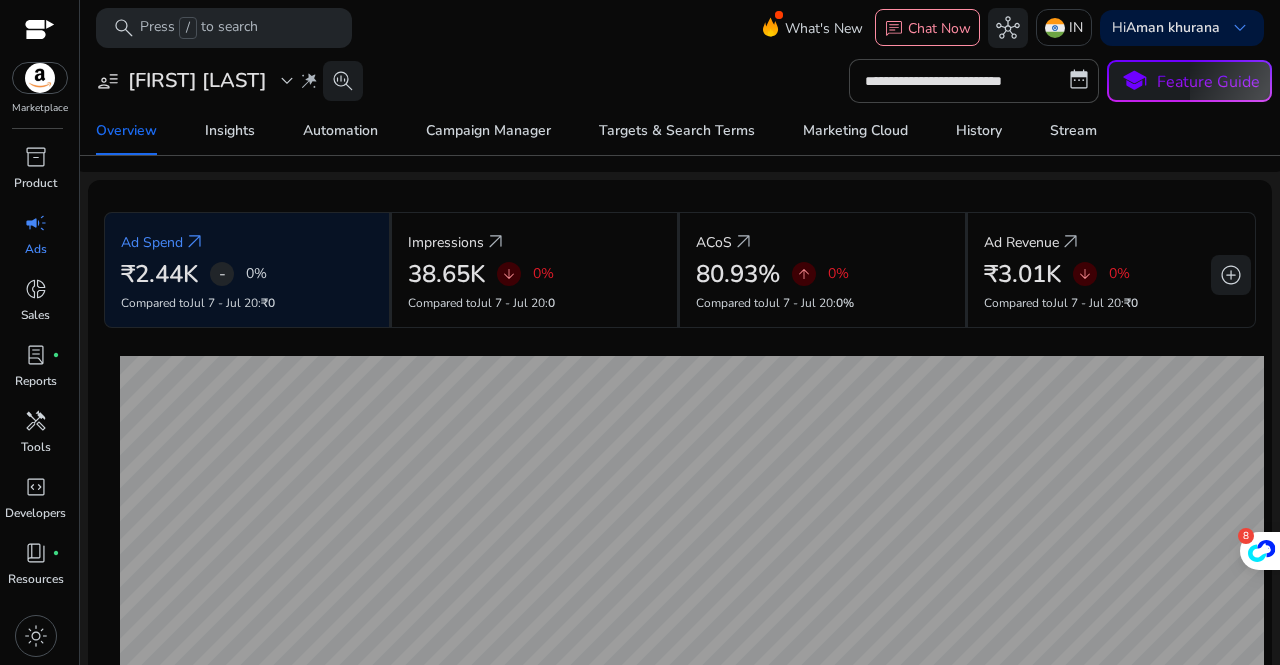 scroll, scrollTop: 0, scrollLeft: 0, axis: both 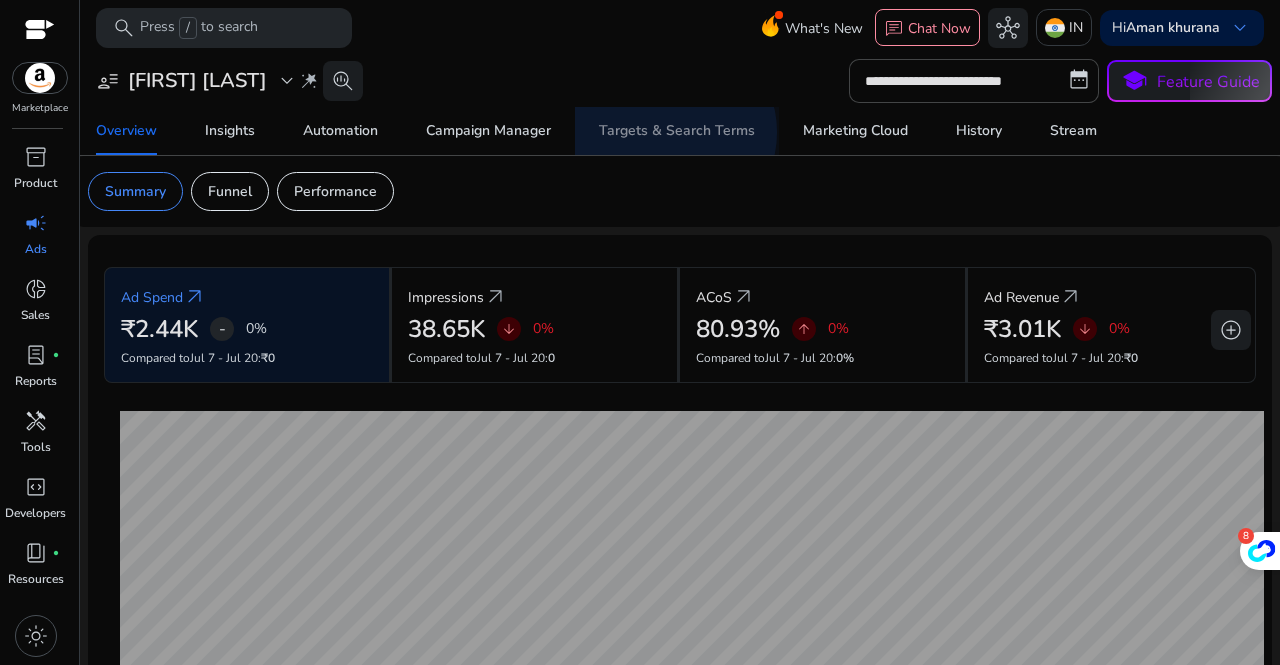 click on "Targets & Search Terms" at bounding box center (677, 131) 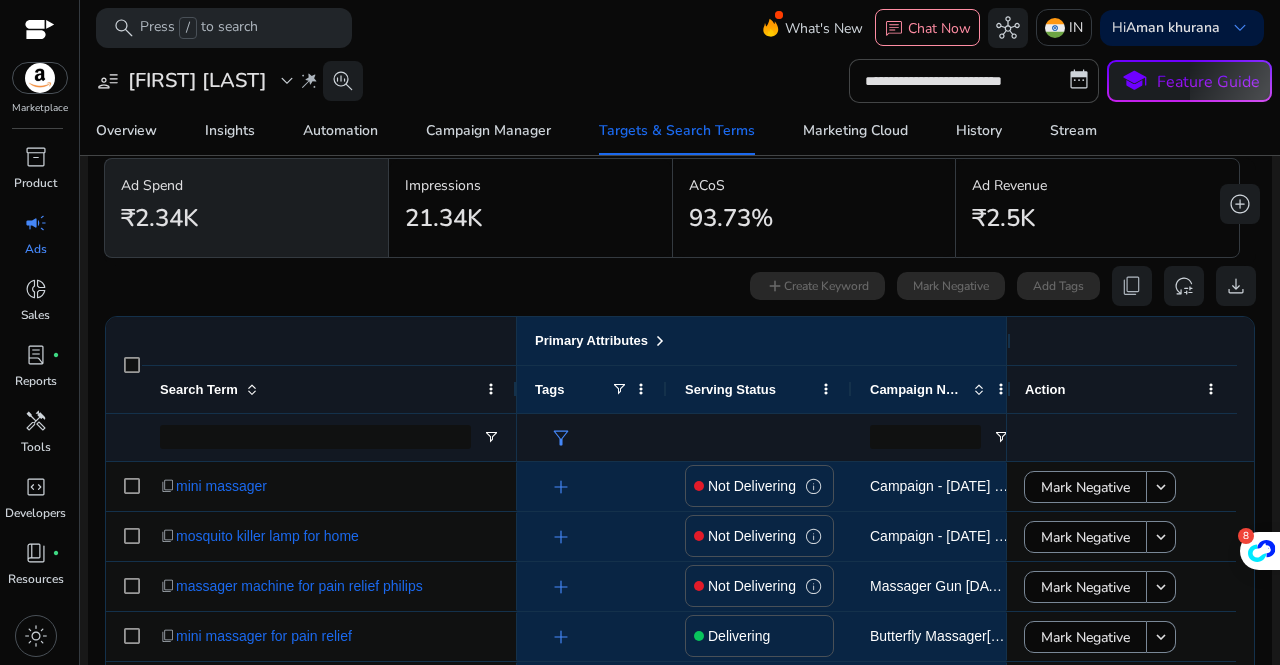 scroll, scrollTop: 75, scrollLeft: 0, axis: vertical 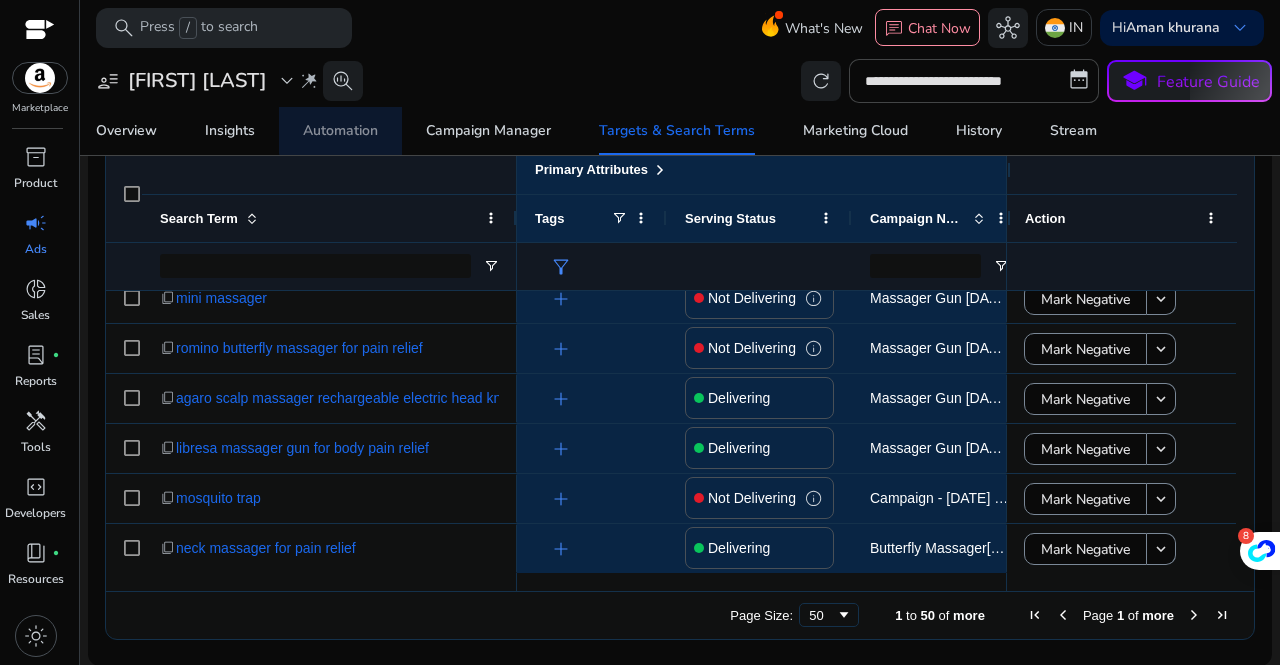 click on "Automation" at bounding box center (340, 131) 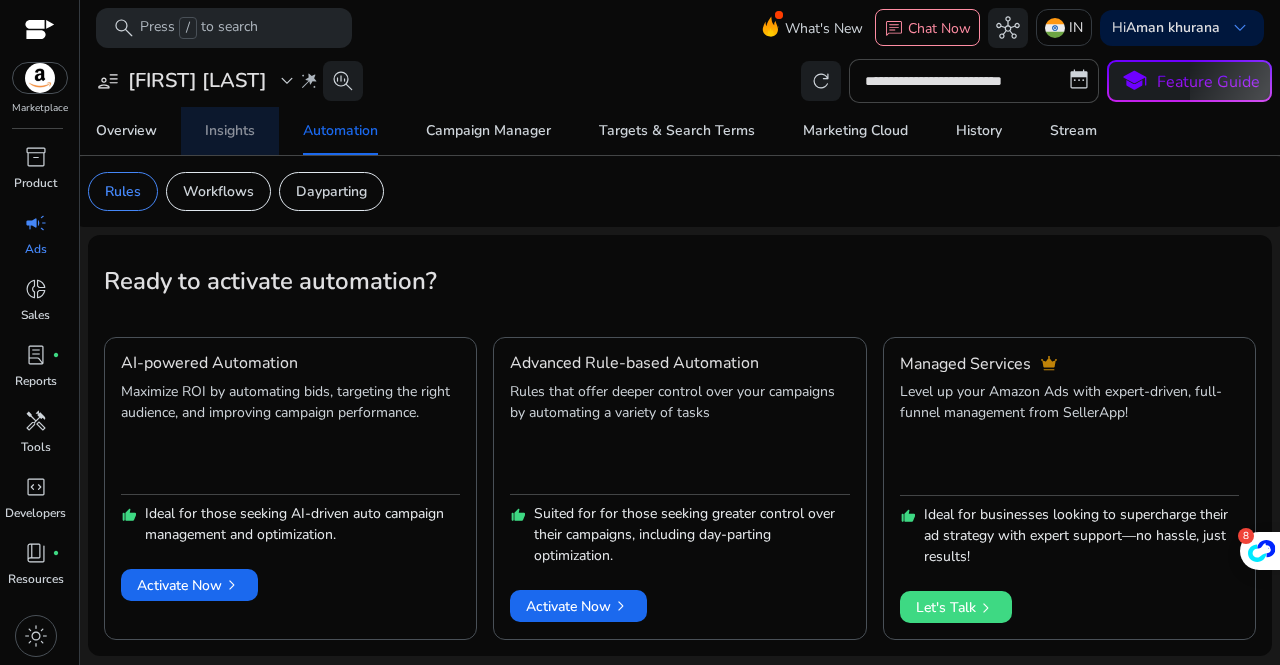 click on "Insights" at bounding box center [230, 131] 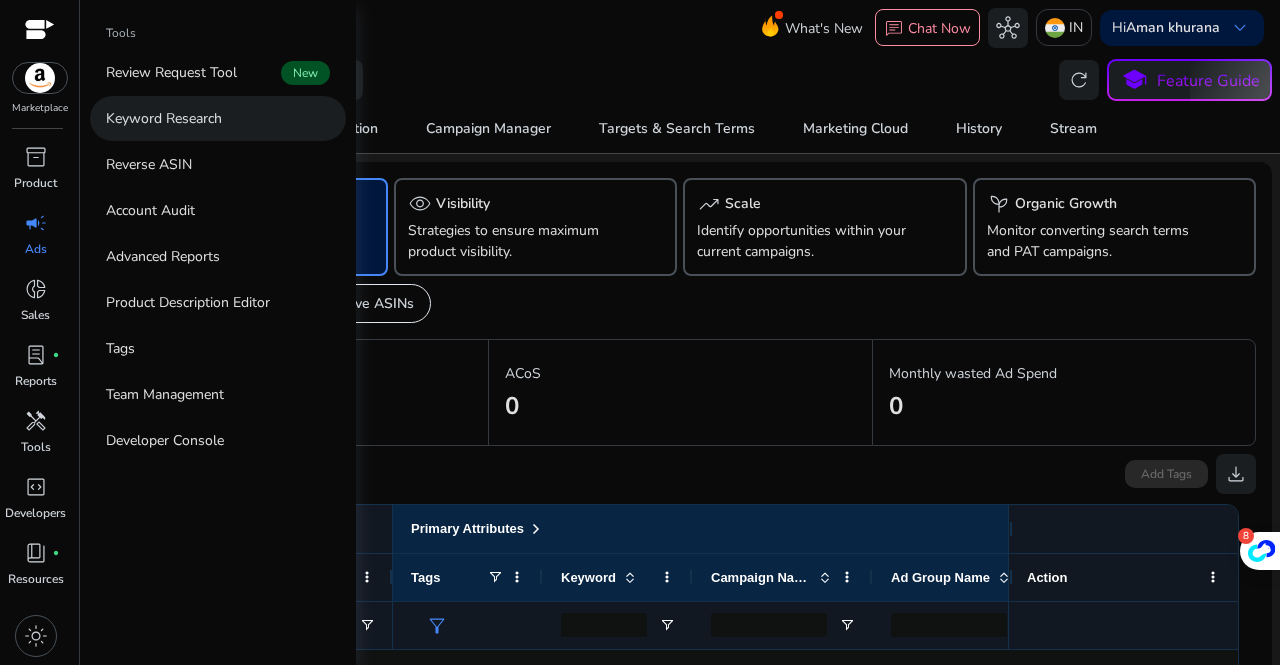 click on "Keyword Research" at bounding box center [164, 118] 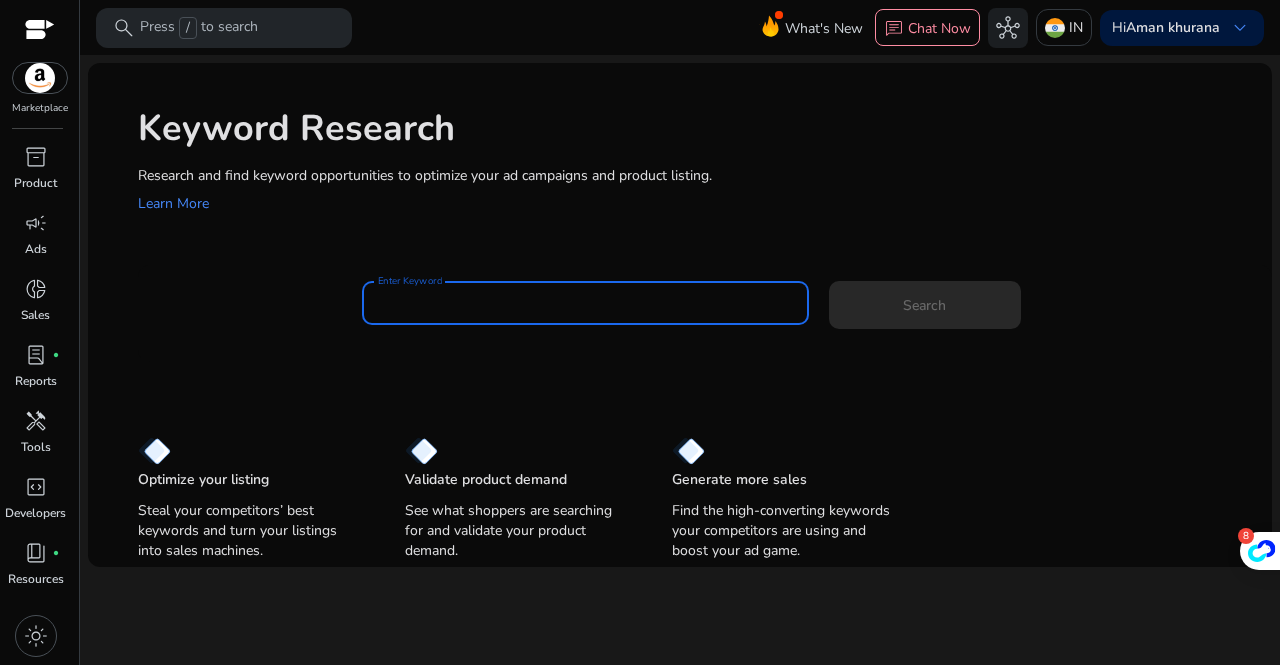 click on "Enter Keyword" at bounding box center [585, 303] 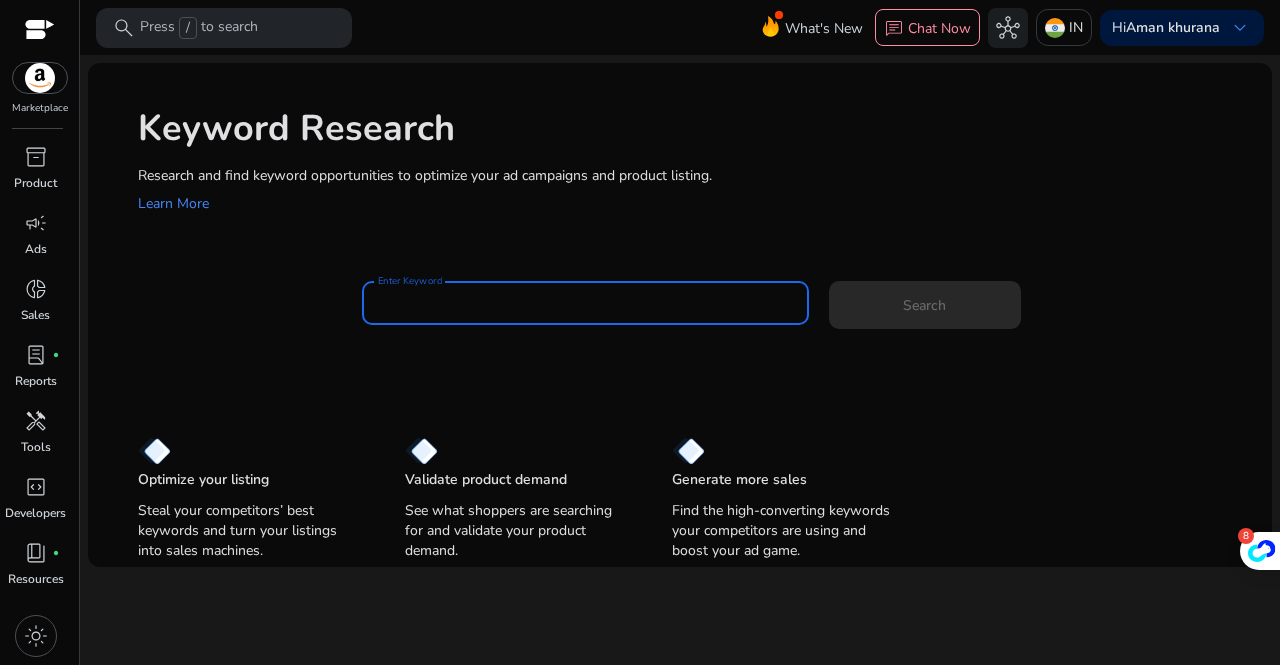 paste on "**********" 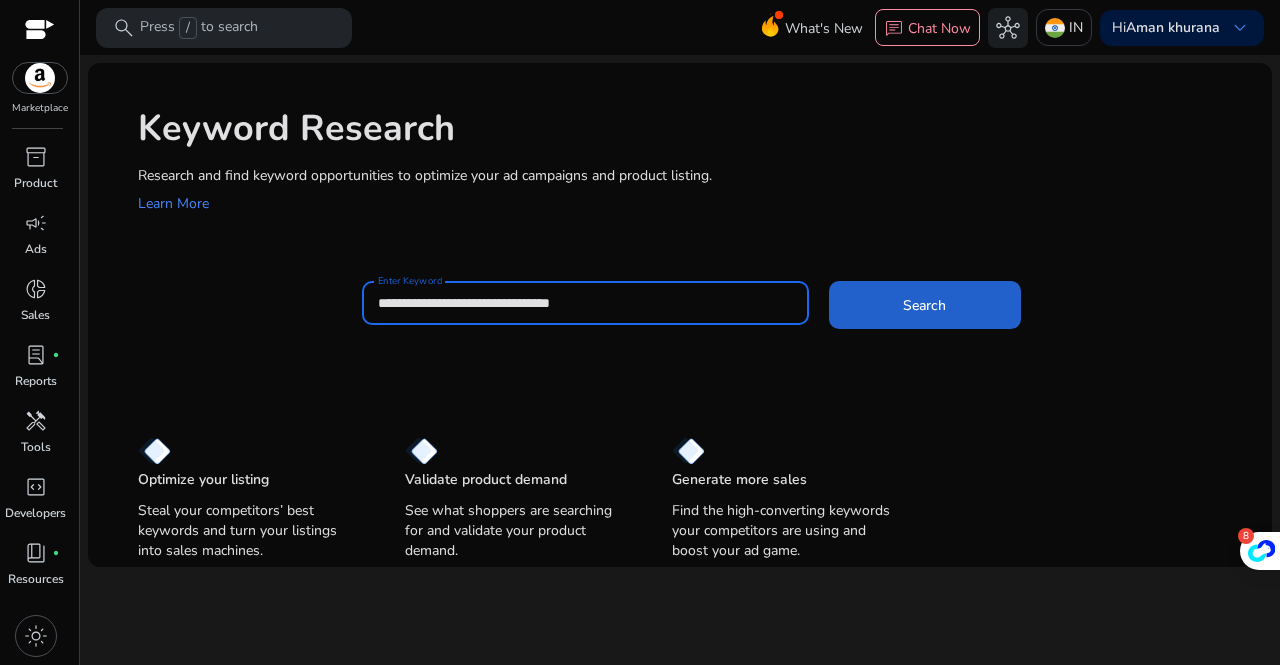 type on "**********" 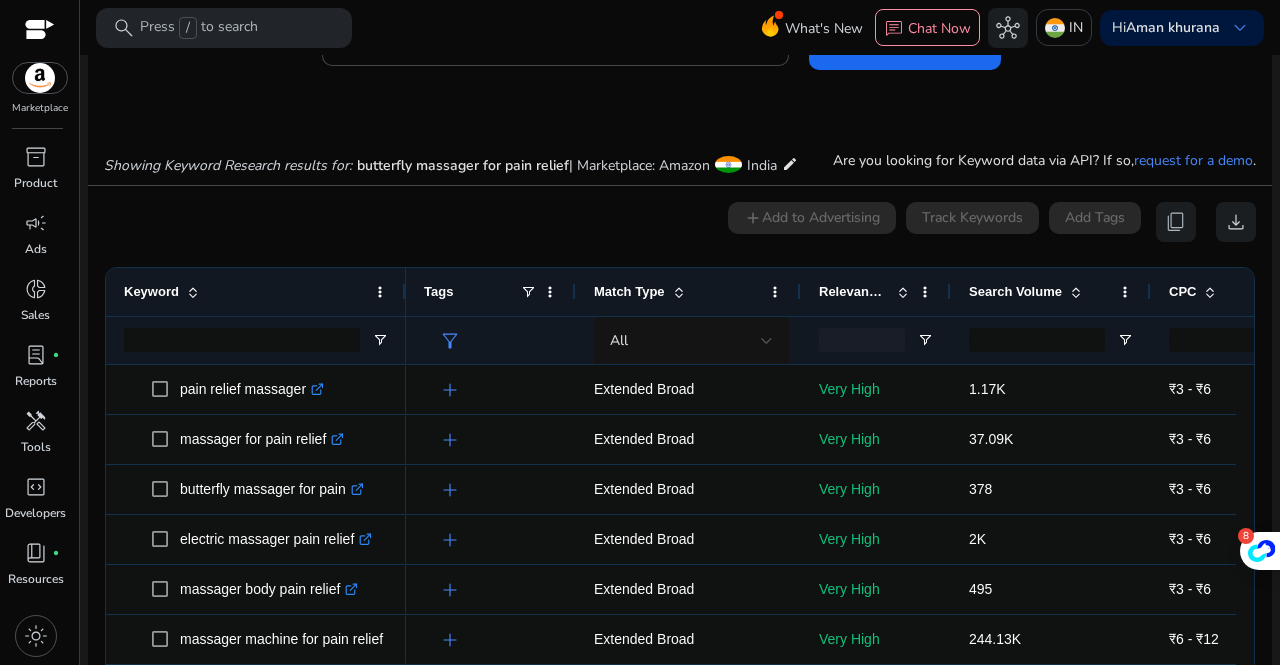 scroll, scrollTop: 170, scrollLeft: 0, axis: vertical 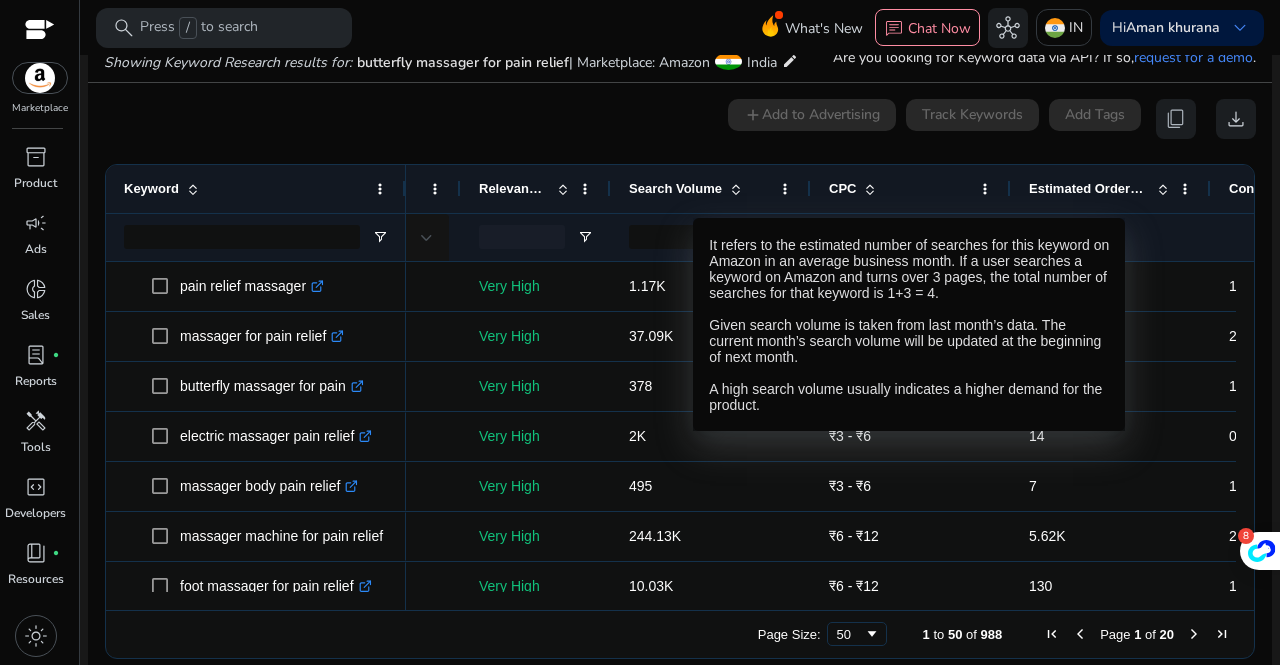 type 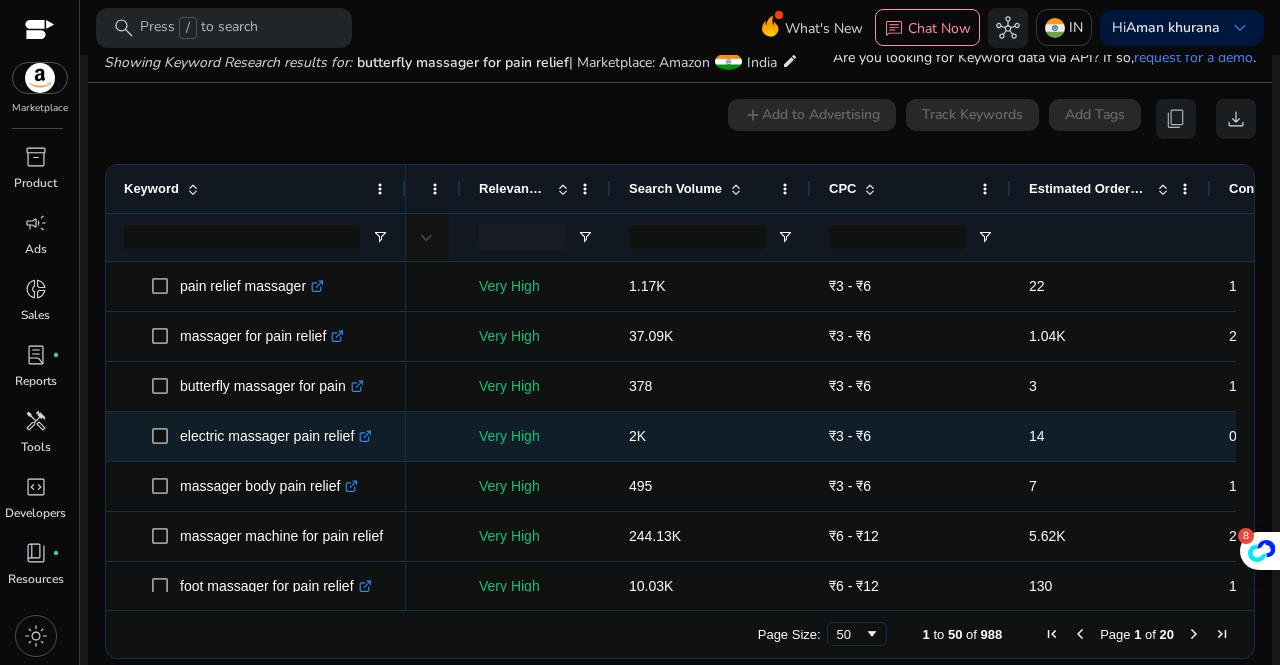 scroll, scrollTop: 0, scrollLeft: 445, axis: horizontal 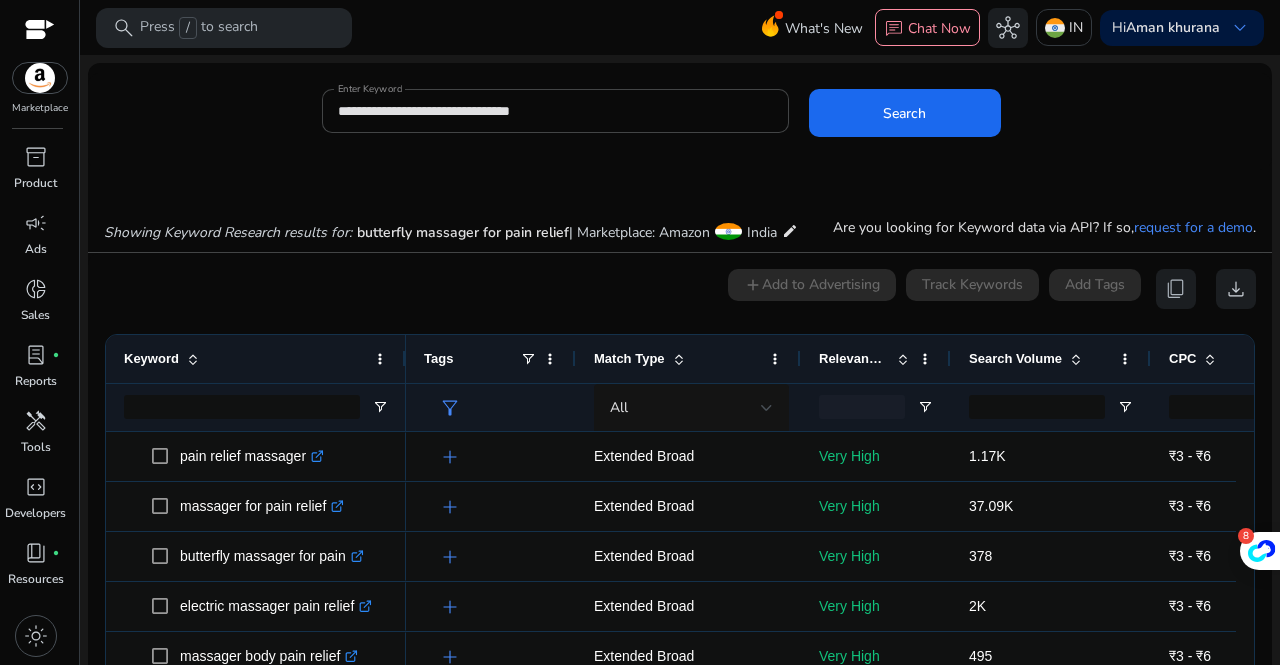 type 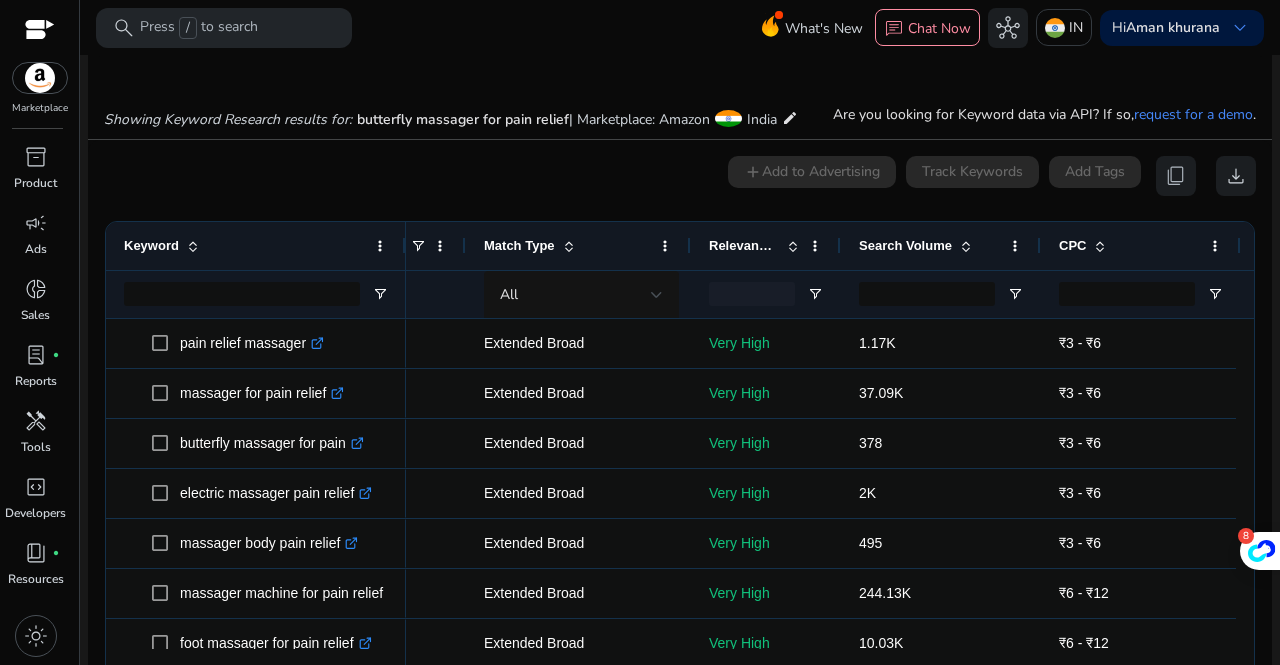 scroll, scrollTop: 0, scrollLeft: 0, axis: both 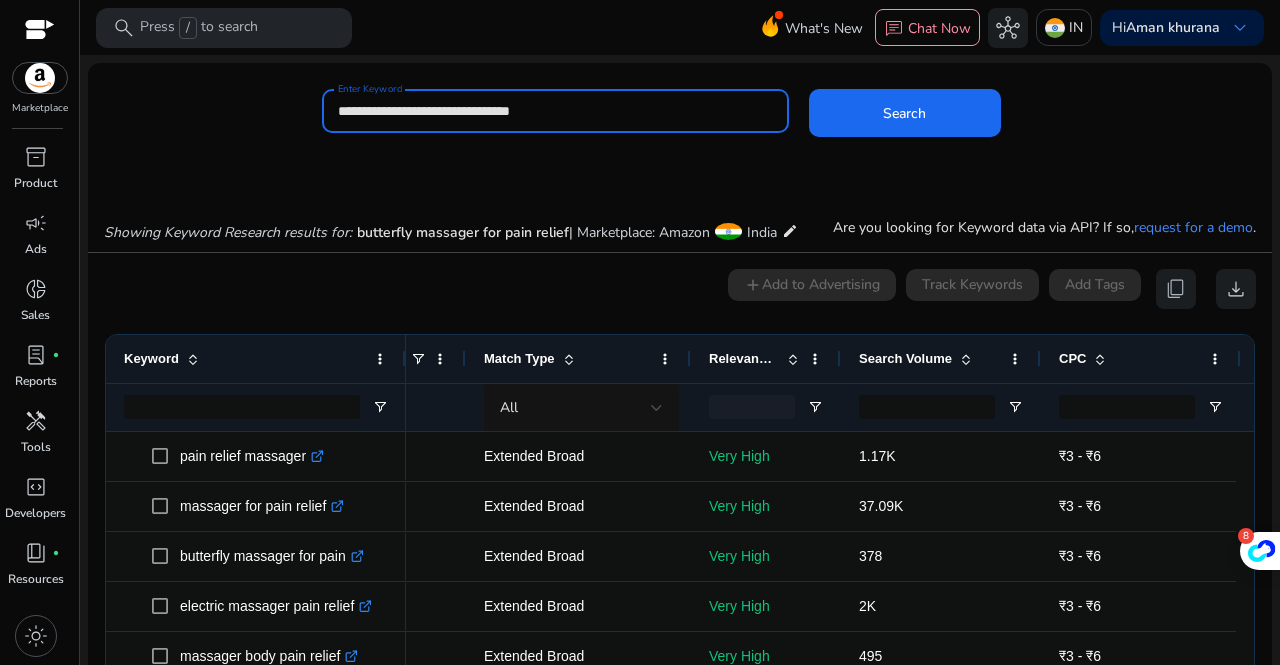click on "**********" at bounding box center (555, 111) 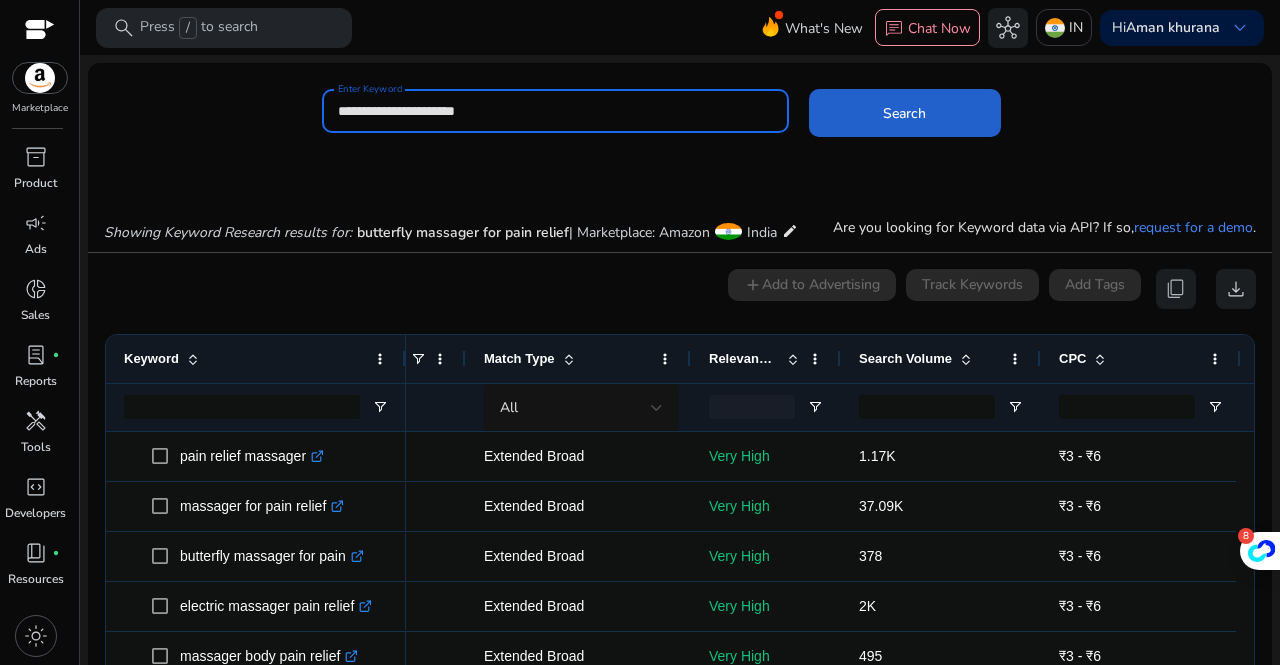 type on "**********" 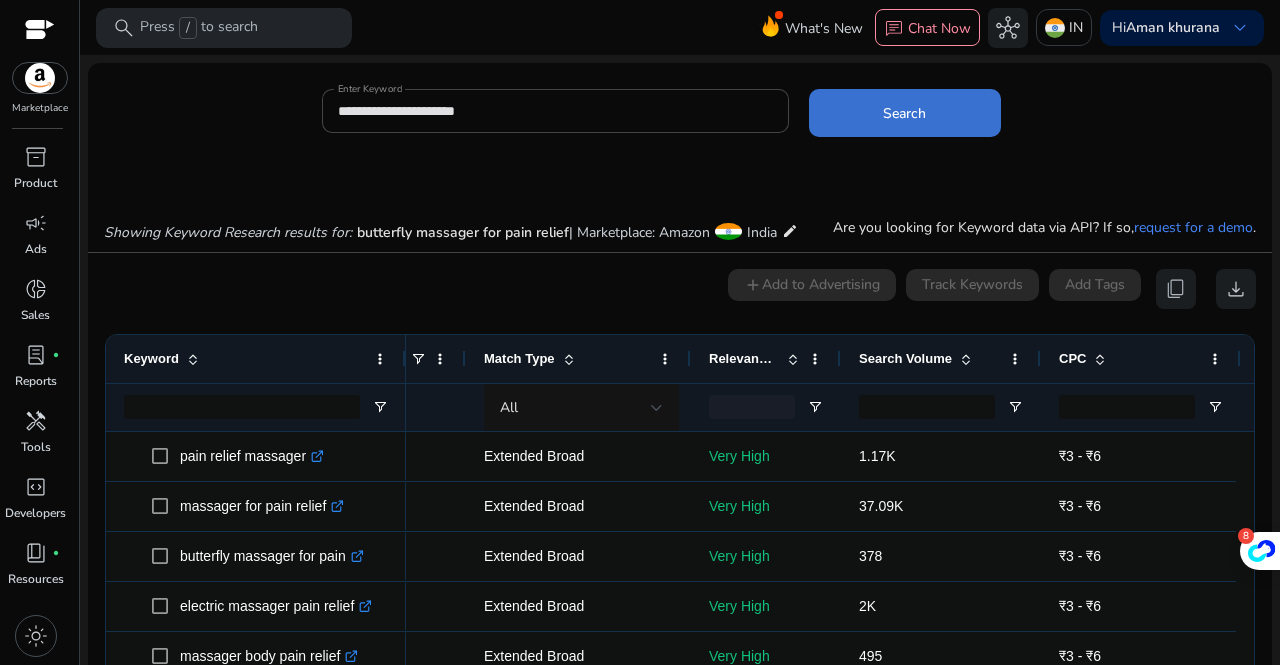 click 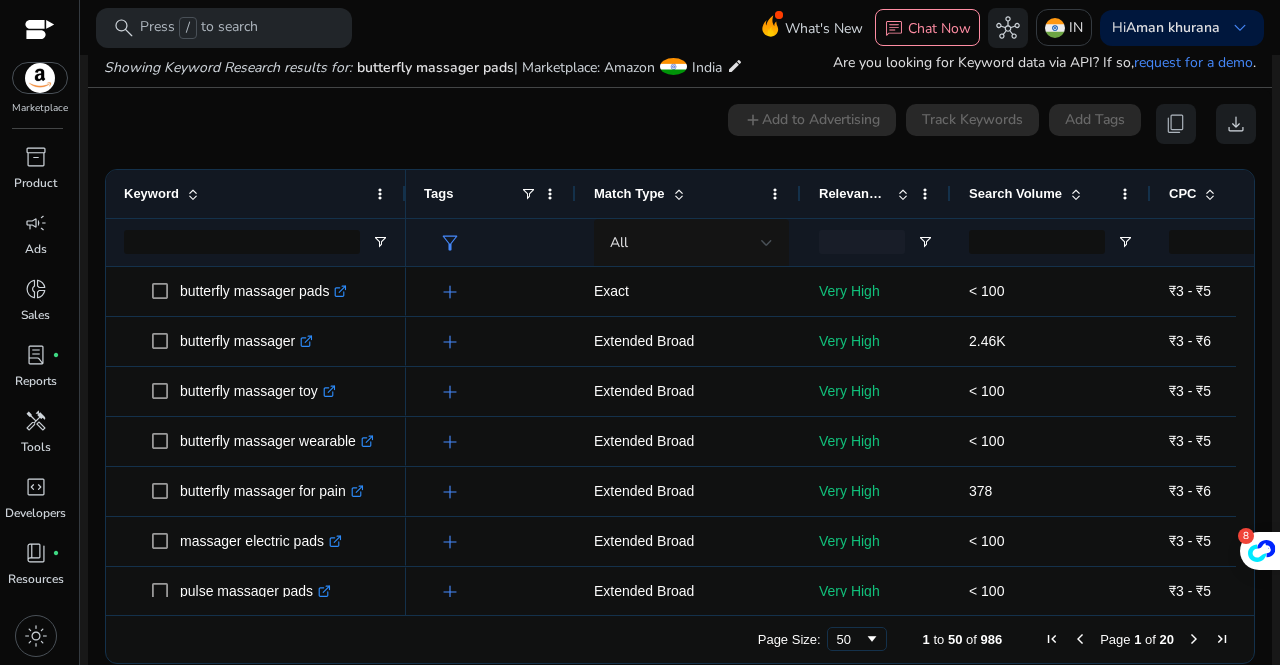 scroll, scrollTop: 170, scrollLeft: 0, axis: vertical 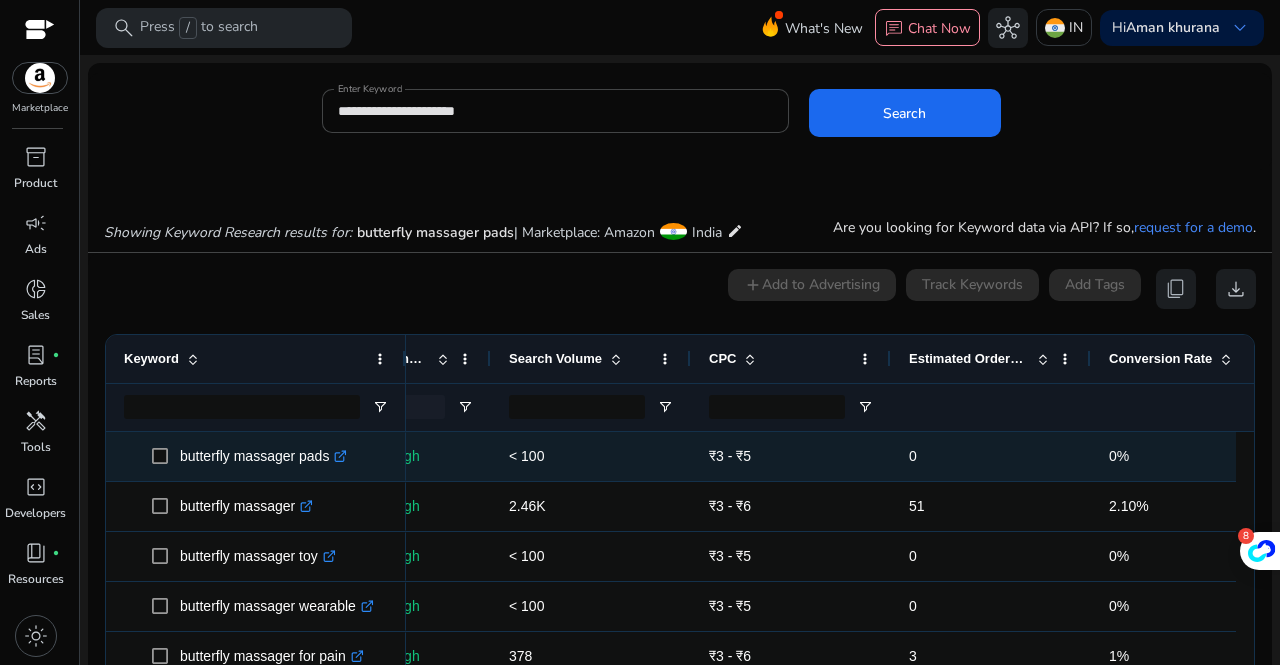 click on "butterfly massager pads  .st0{fill:#2c8af8}" at bounding box center (263, 456) 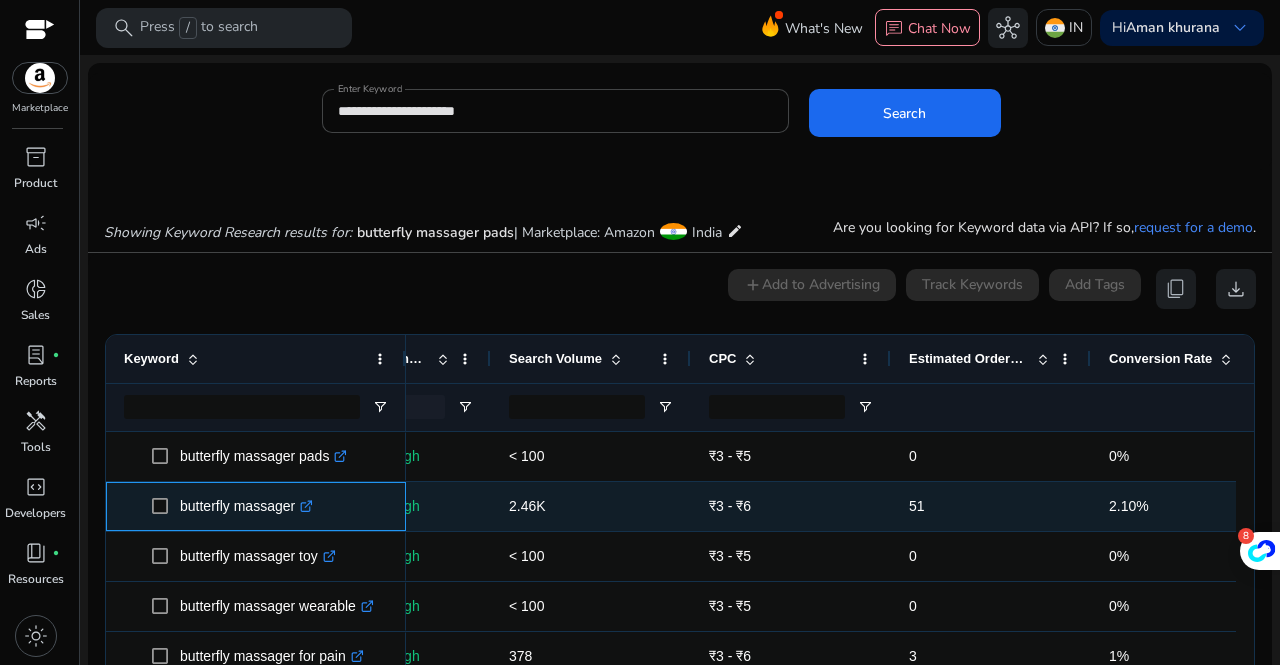 click on "butterfly massager  .st0{fill:#2c8af8}" at bounding box center [246, 506] 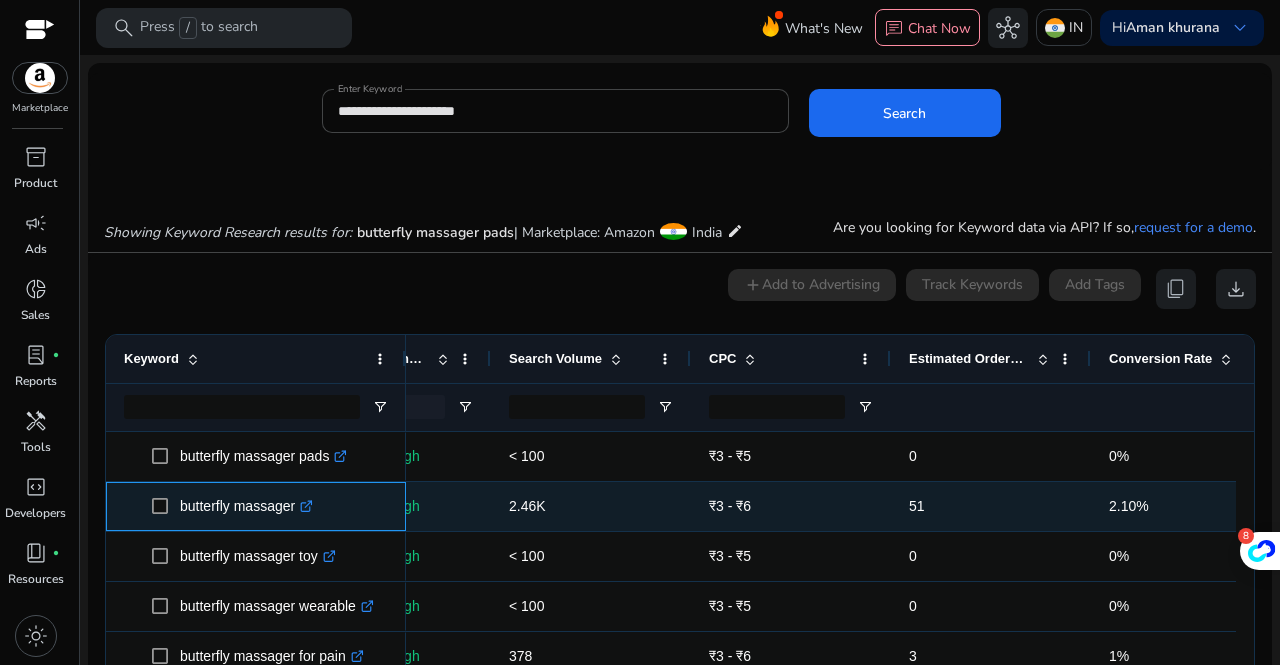 click on ".st0{fill:#2c8af8}" 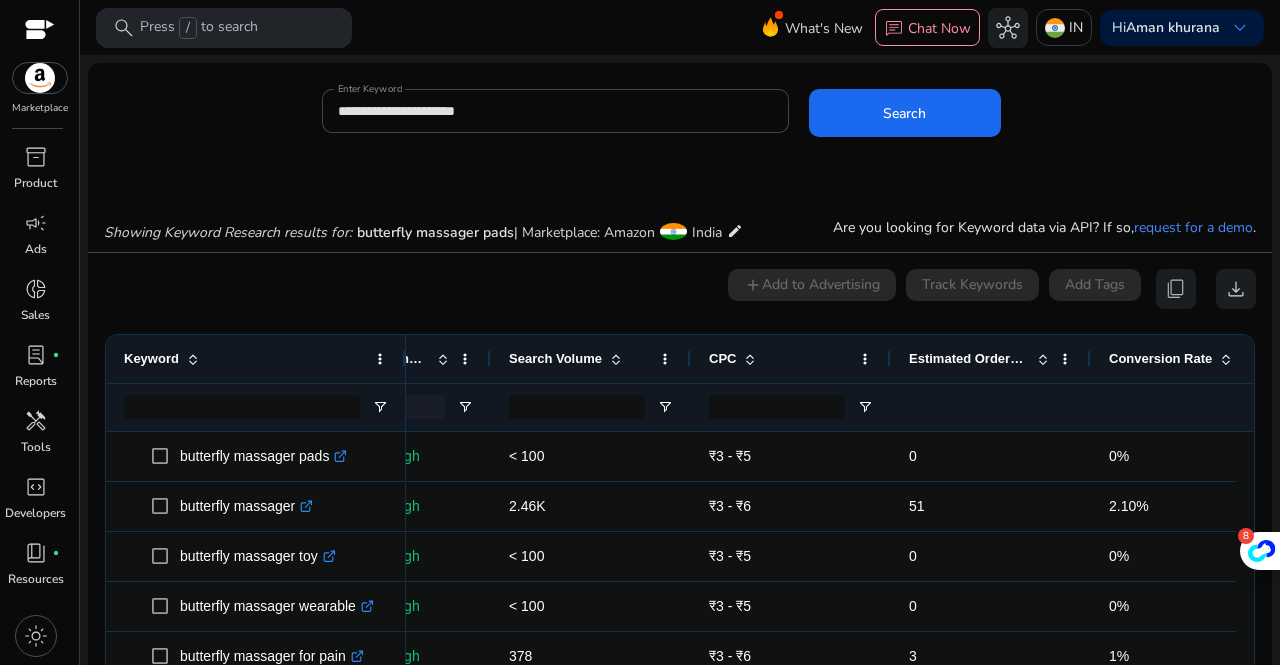 click on "0 keyword(s) selected  add  Add to Advertising   Track Keywords   Add Tags   content_copy   download" at bounding box center (680, 289) 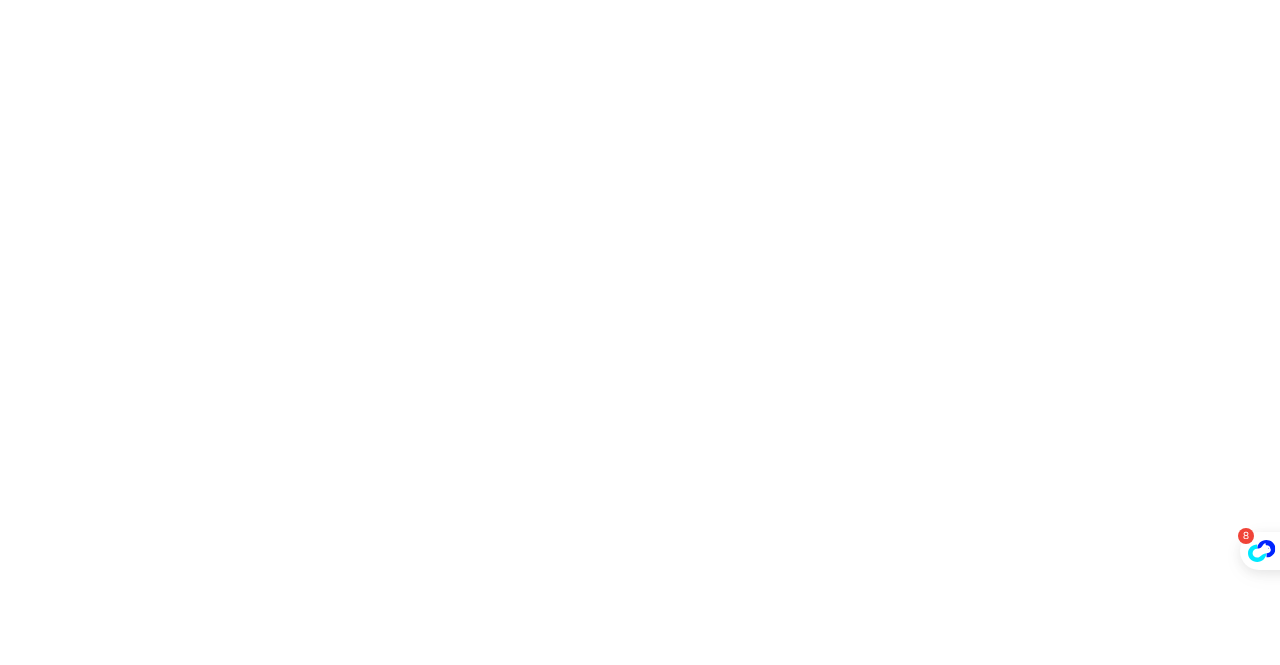 scroll, scrollTop: 0, scrollLeft: 0, axis: both 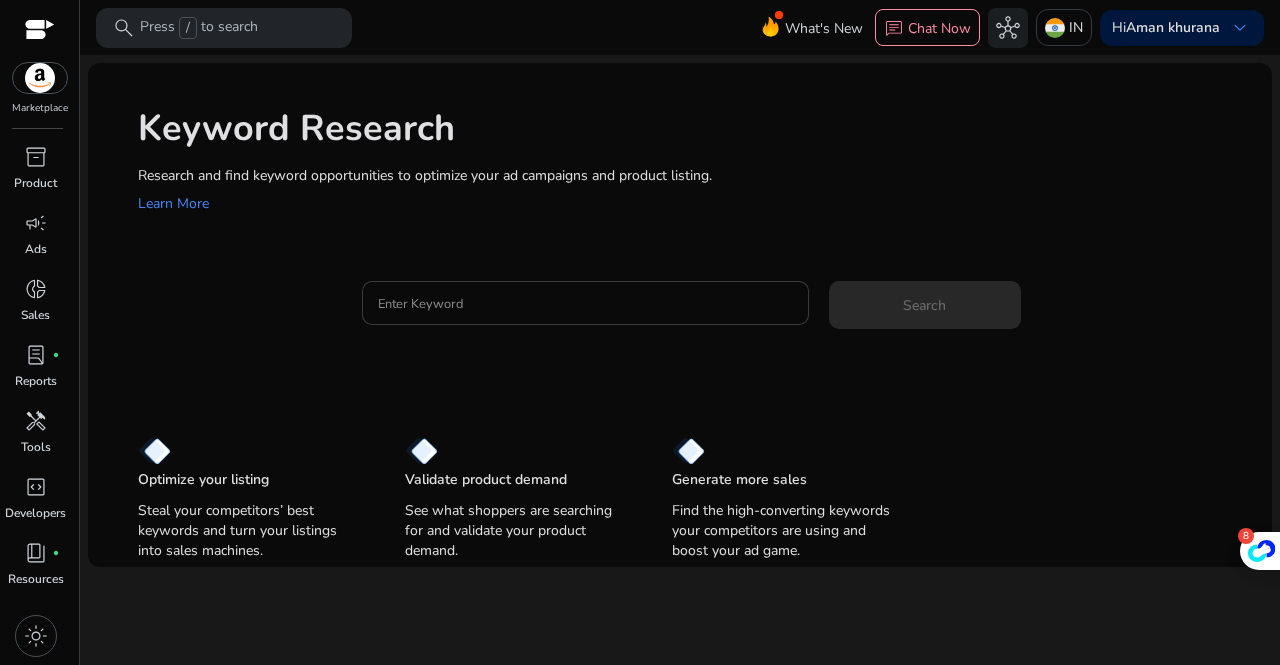 click on "Enter Keyword" at bounding box center [585, 303] 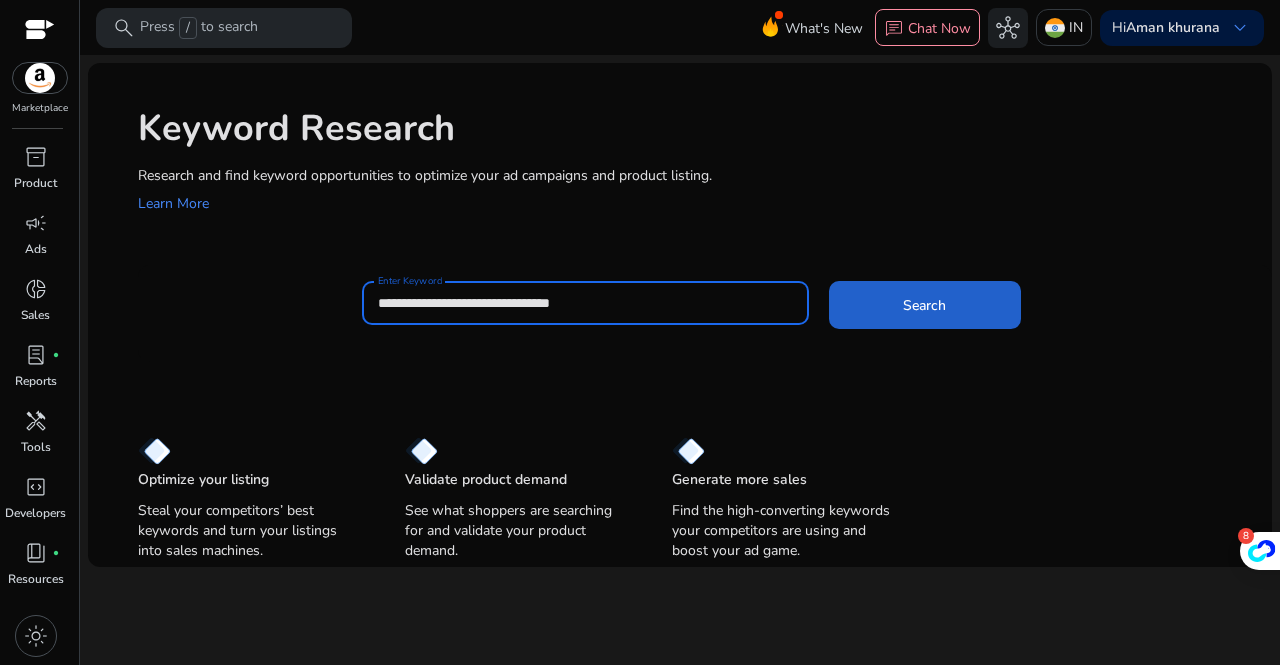 type on "**********" 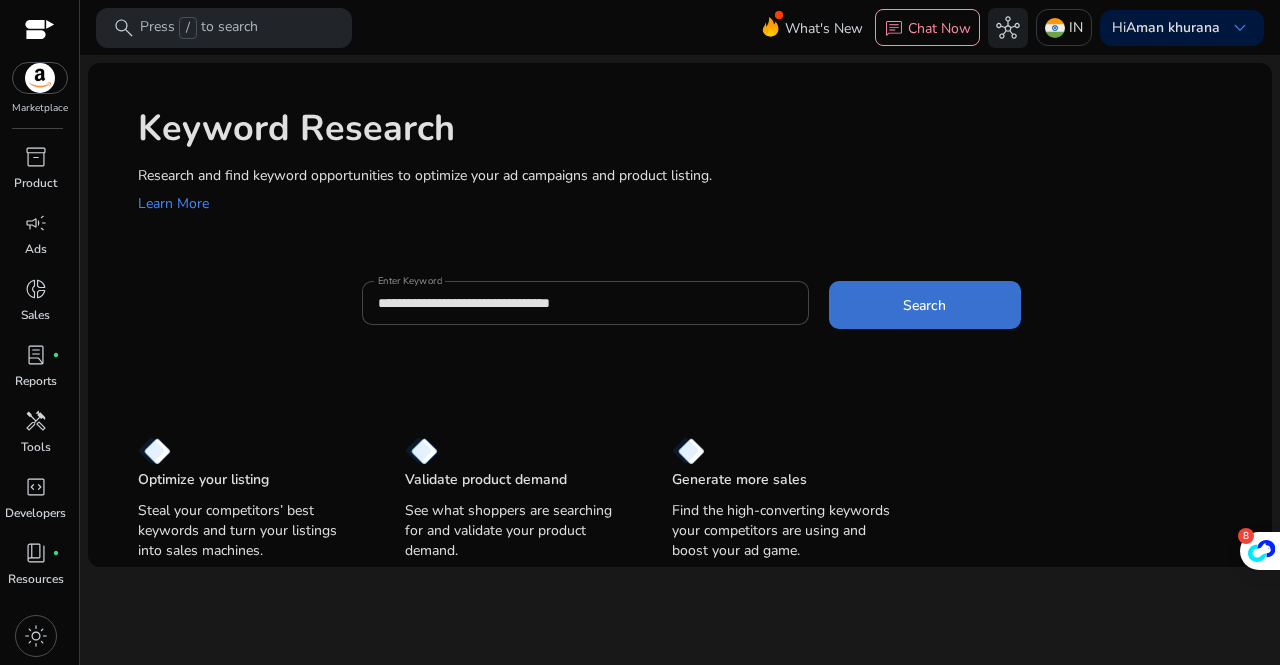 click 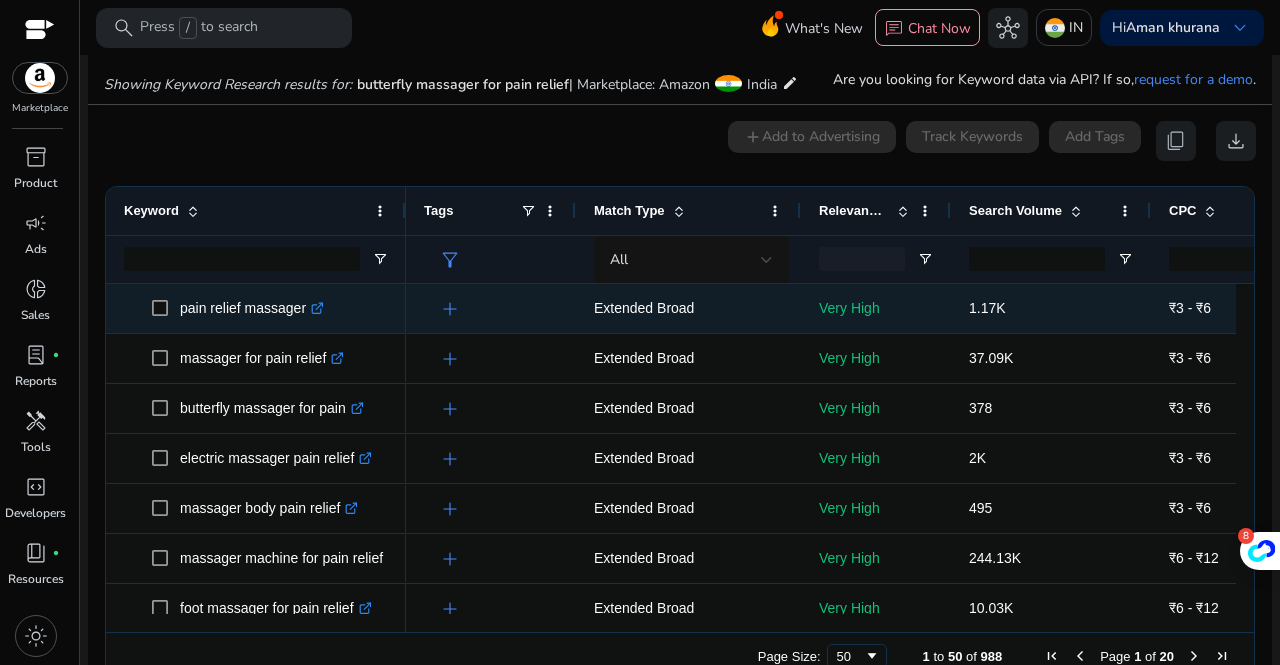 scroll, scrollTop: 170, scrollLeft: 0, axis: vertical 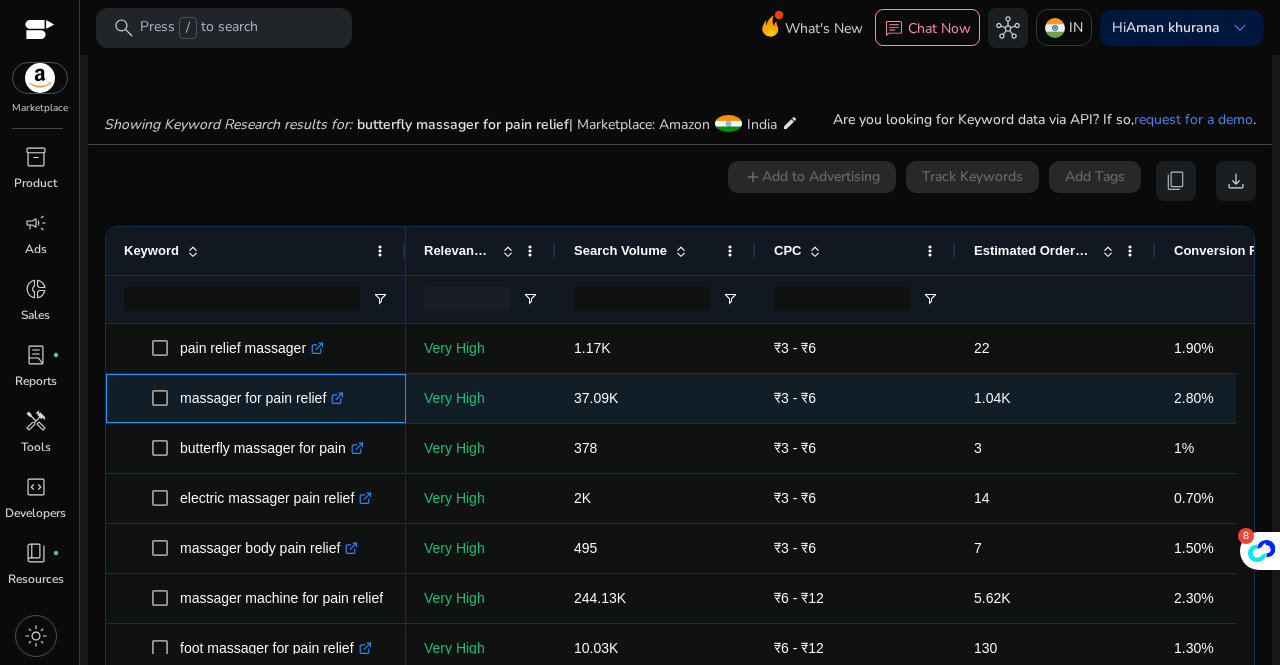 drag, startPoint x: 326, startPoint y: 403, endPoint x: 178, endPoint y: 420, distance: 148.97314 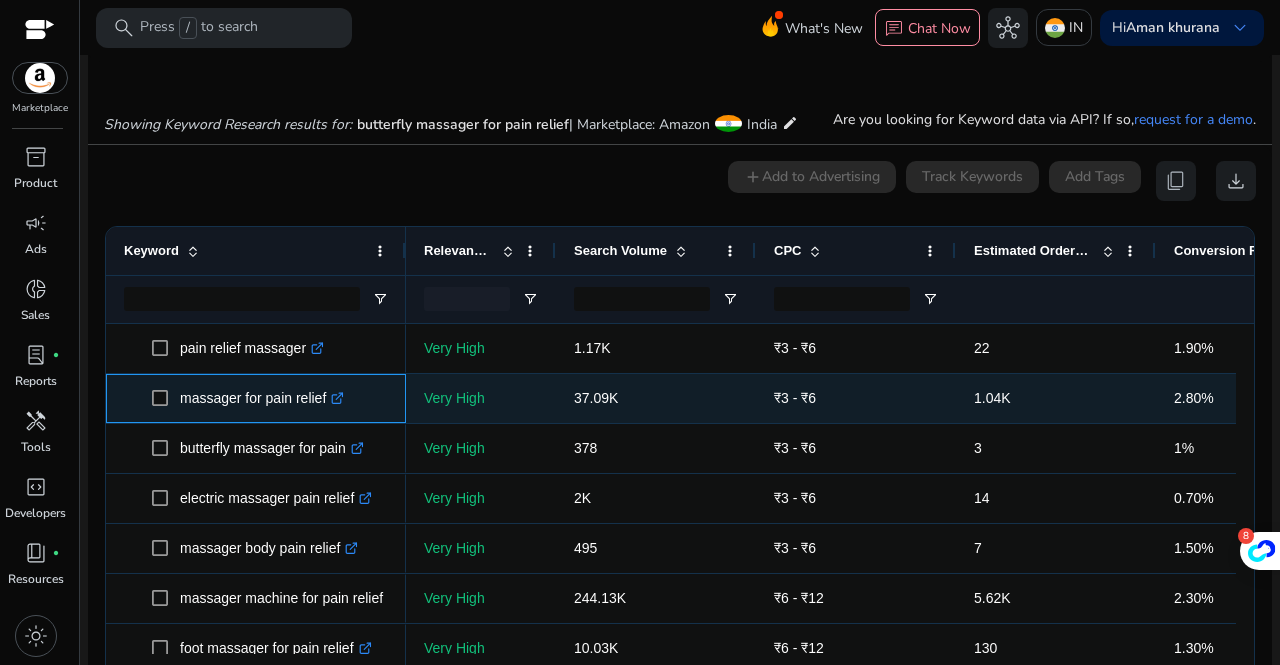 copy on "massager for pain relief" 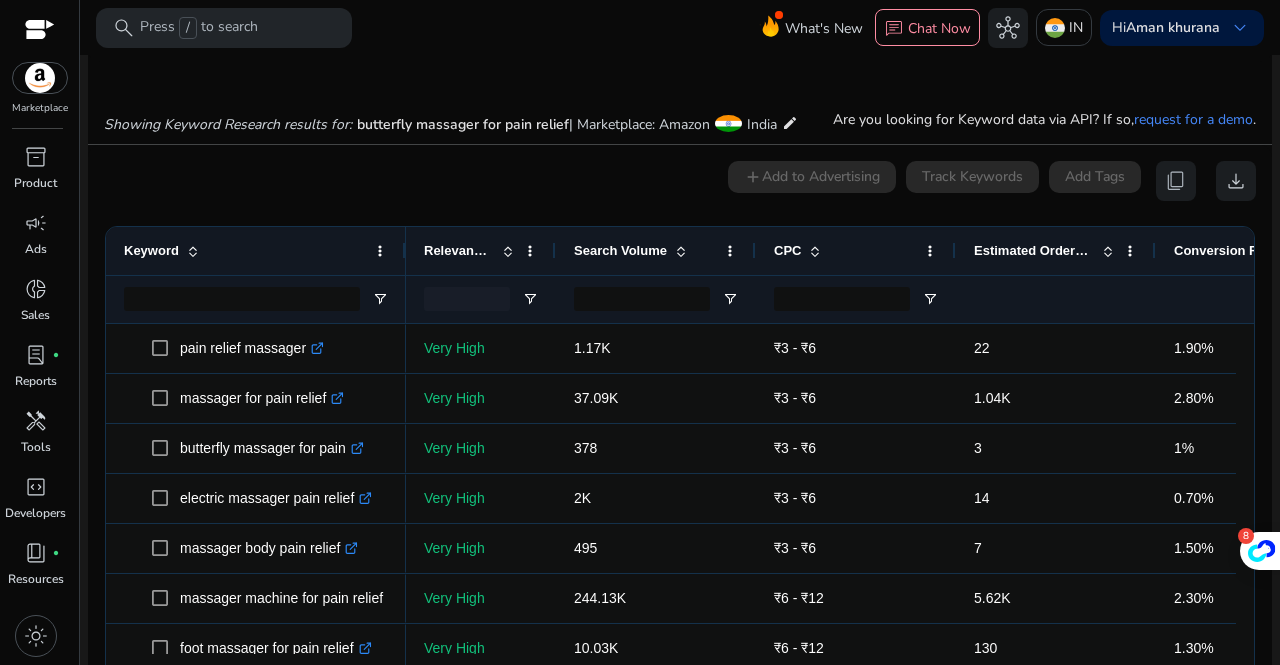 click on "0 keyword(s) selected  add  Add to Advertising   Track Keywords   Add Tags   content_copy   download" at bounding box center [680, 181] 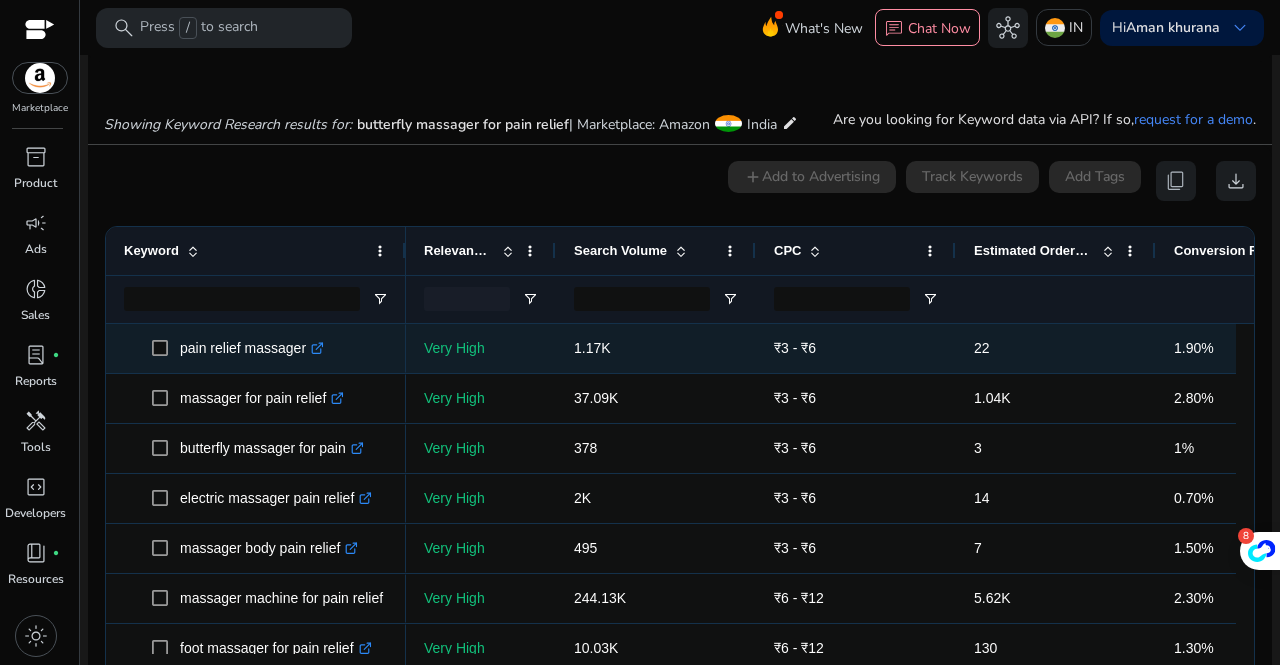scroll, scrollTop: 0, scrollLeft: 15, axis: horizontal 